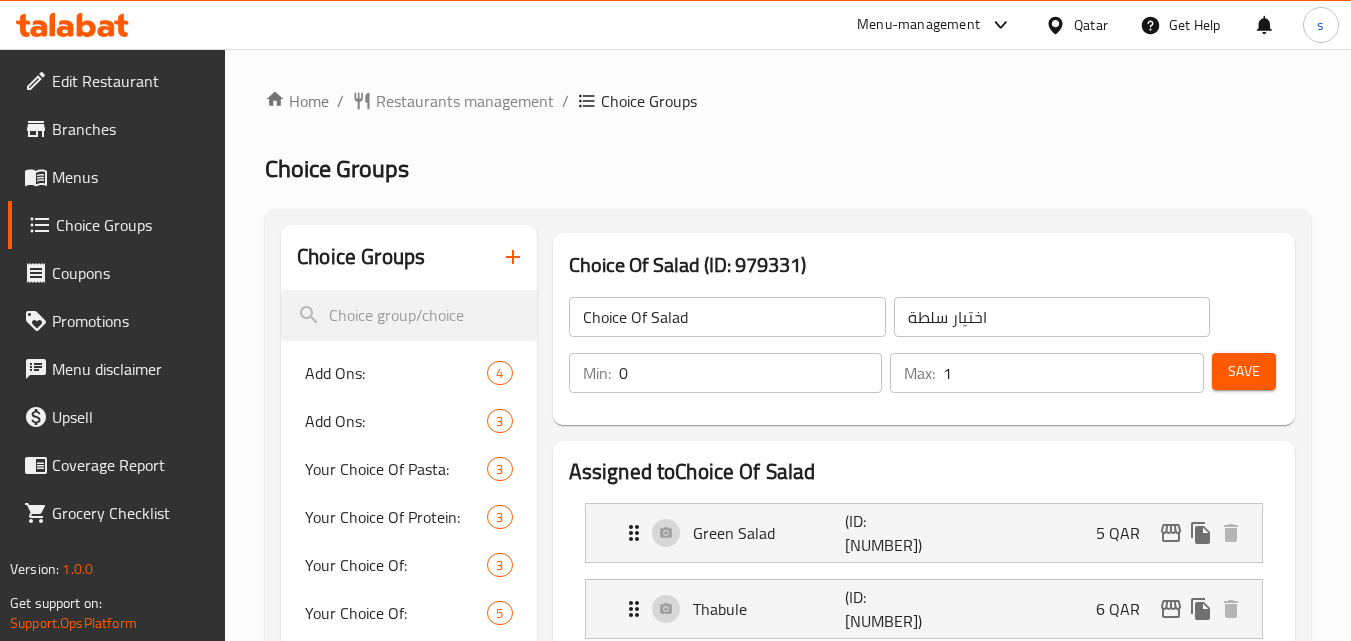 scroll, scrollTop: 371, scrollLeft: 0, axis: vertical 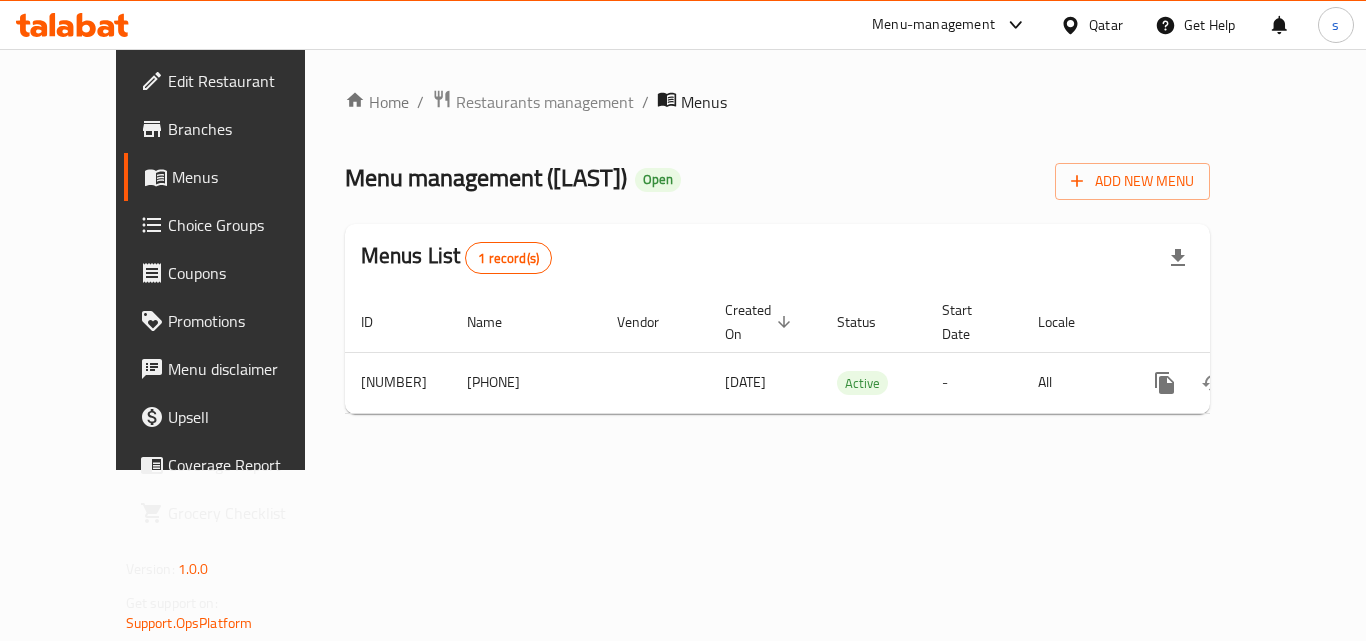 click on "Qatar" at bounding box center (1091, 25) 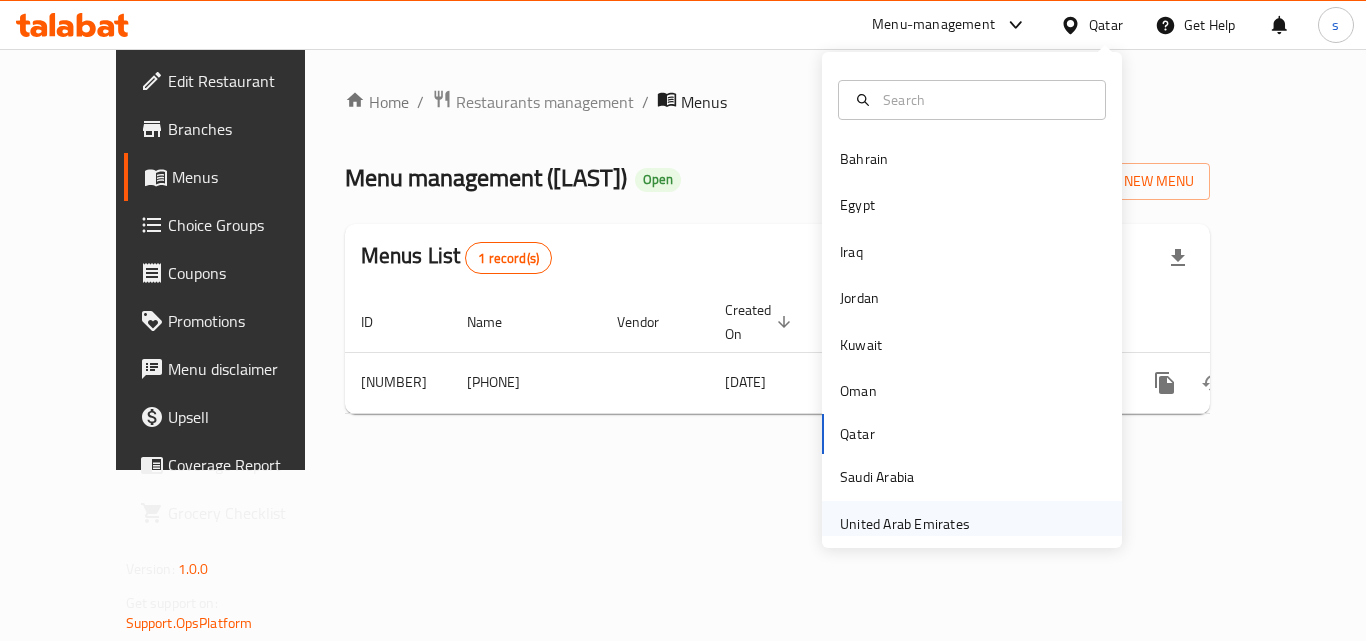 click on "United Arab Emirates" at bounding box center (905, 524) 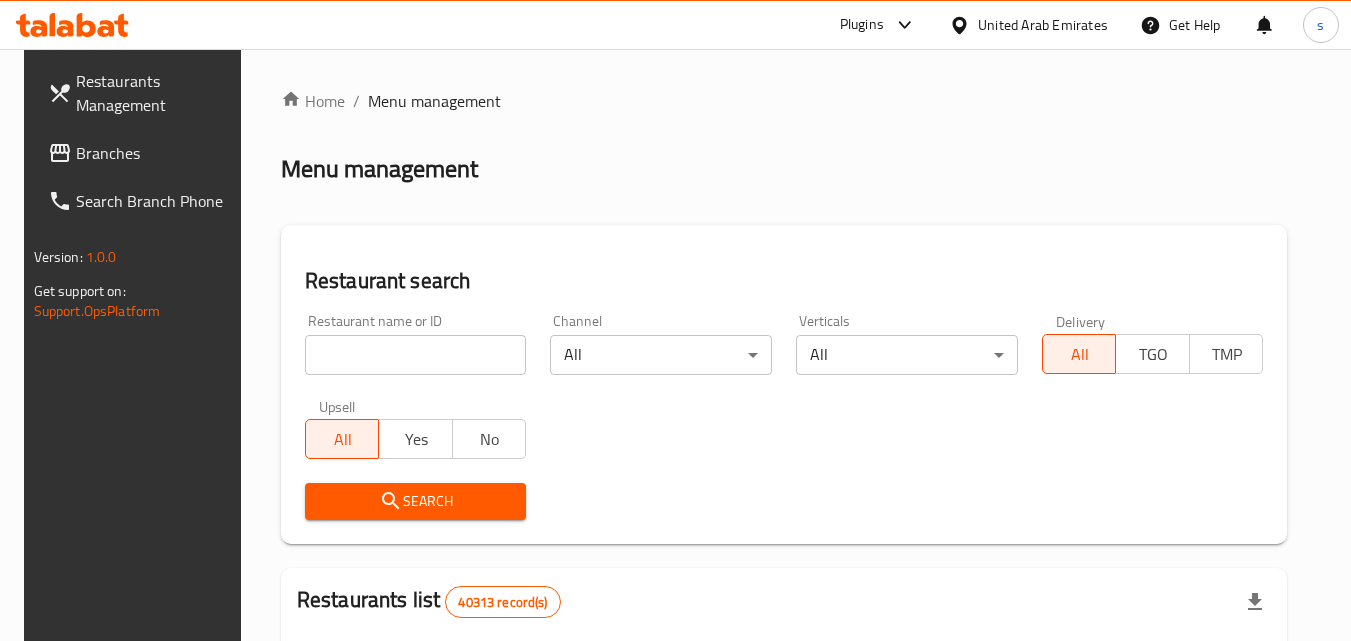 click on "Branches" at bounding box center [155, 153] 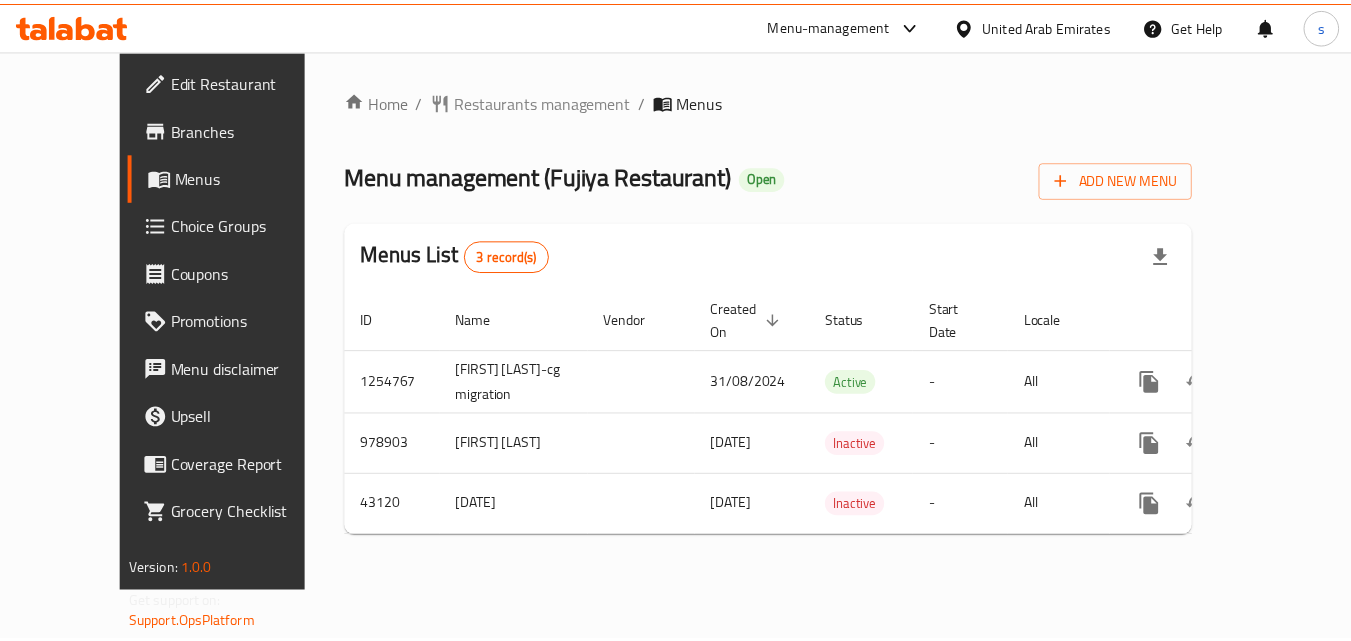 scroll, scrollTop: 0, scrollLeft: 0, axis: both 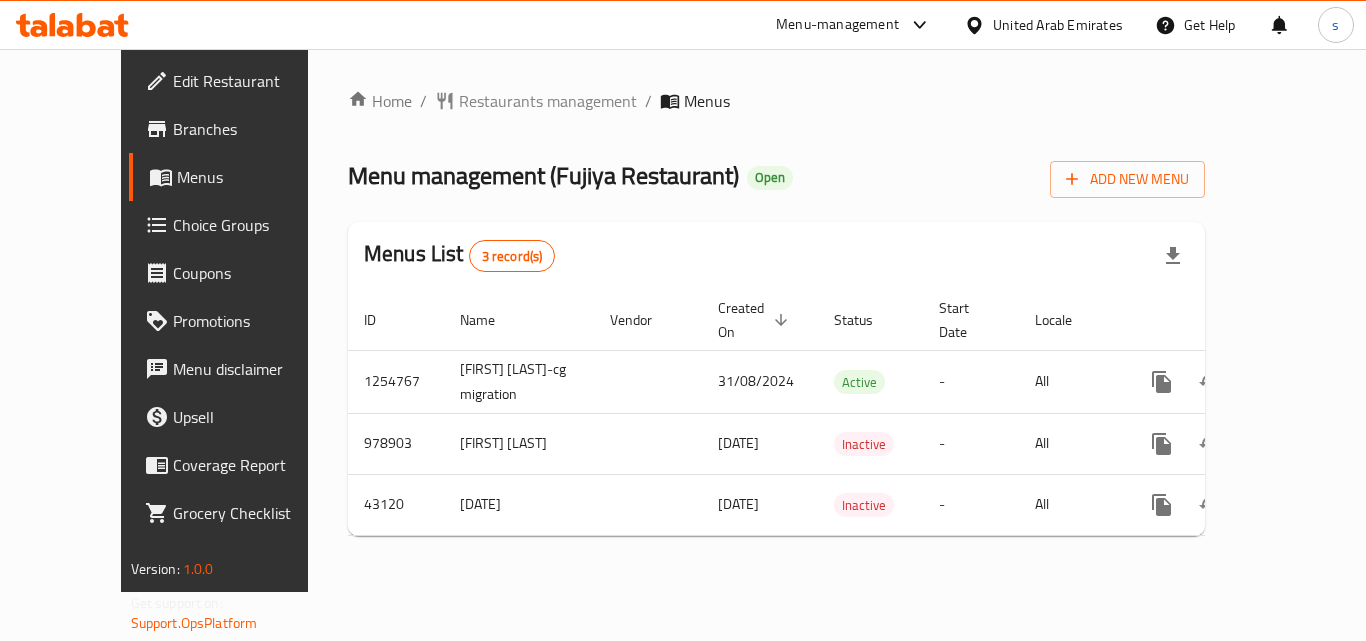 click on "Choice Groups" at bounding box center (253, 225) 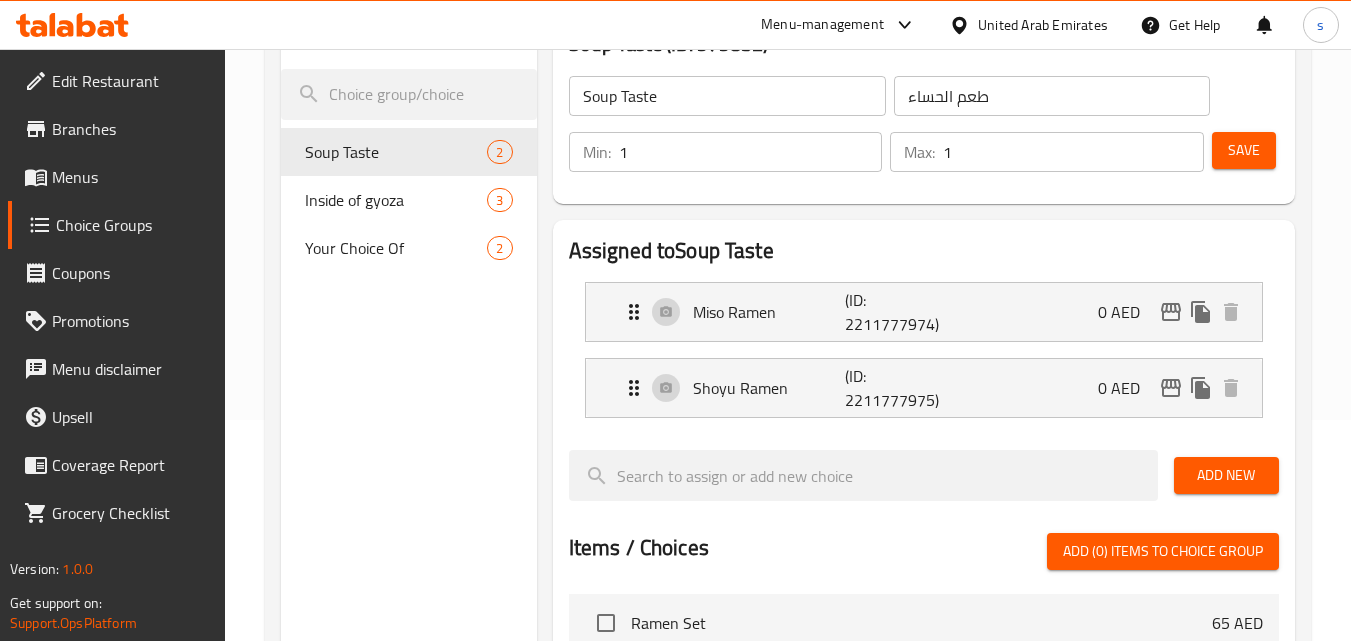 scroll, scrollTop: 200, scrollLeft: 0, axis: vertical 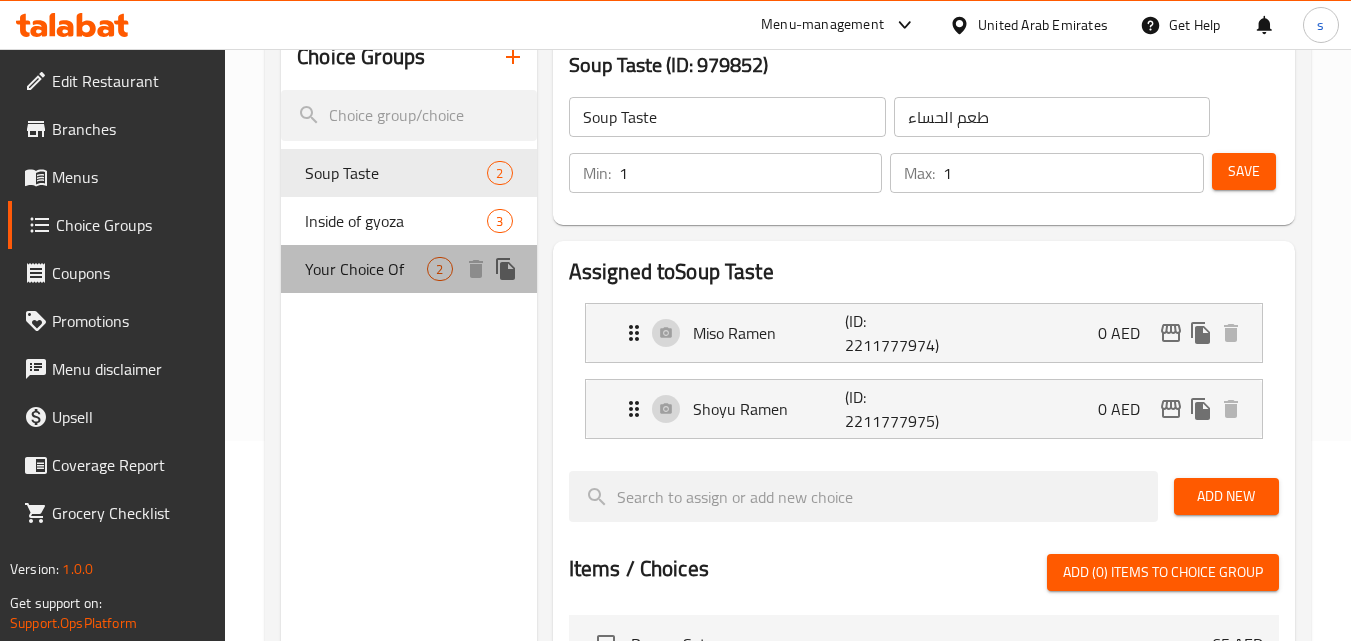 click on "Your Choice Of" at bounding box center [366, 269] 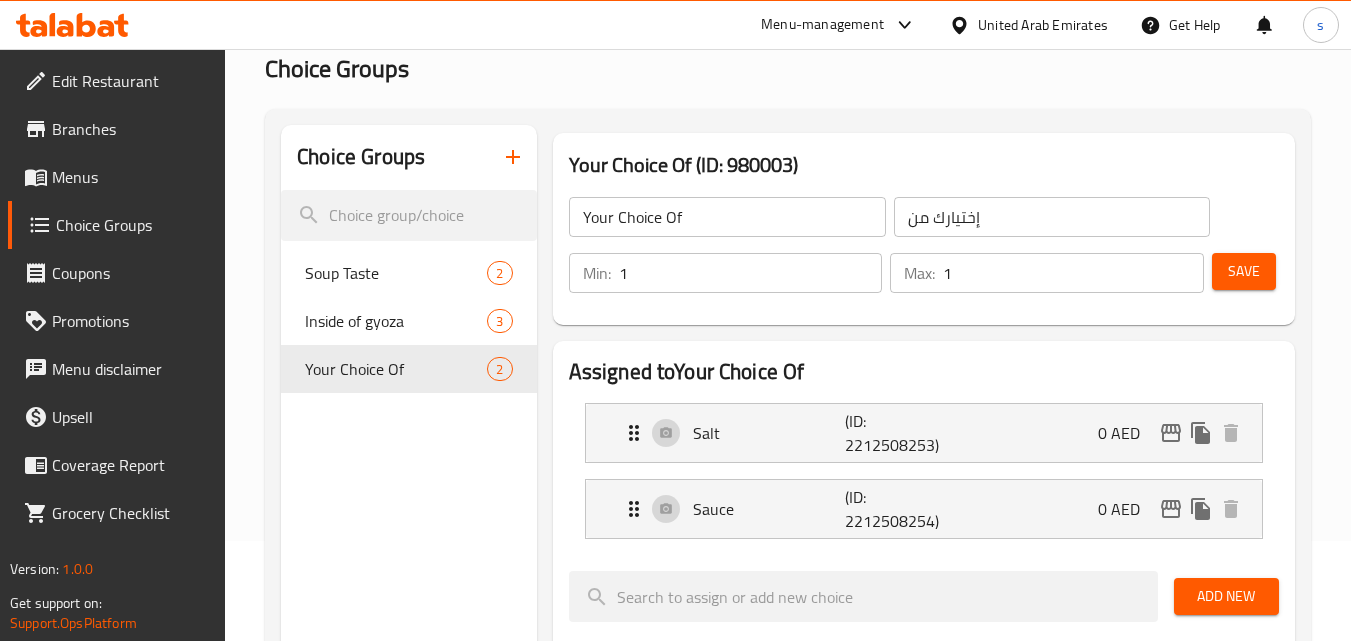scroll, scrollTop: 0, scrollLeft: 0, axis: both 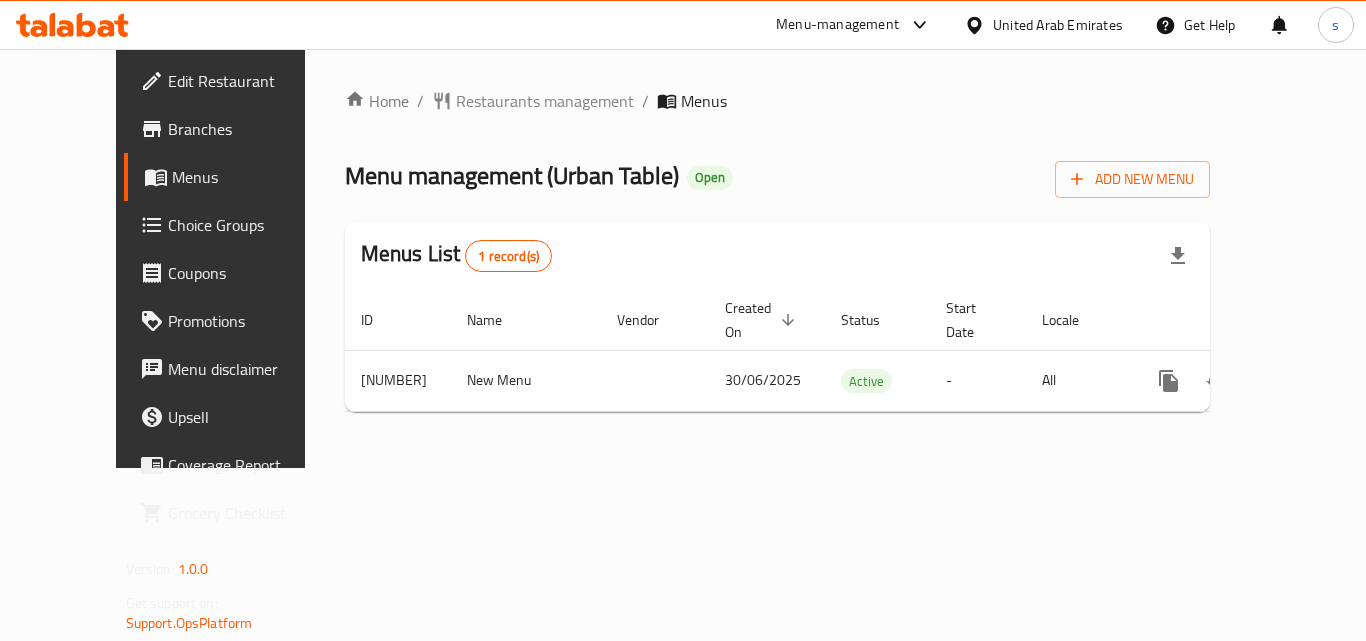 click on "Choice Groups" at bounding box center [248, 225] 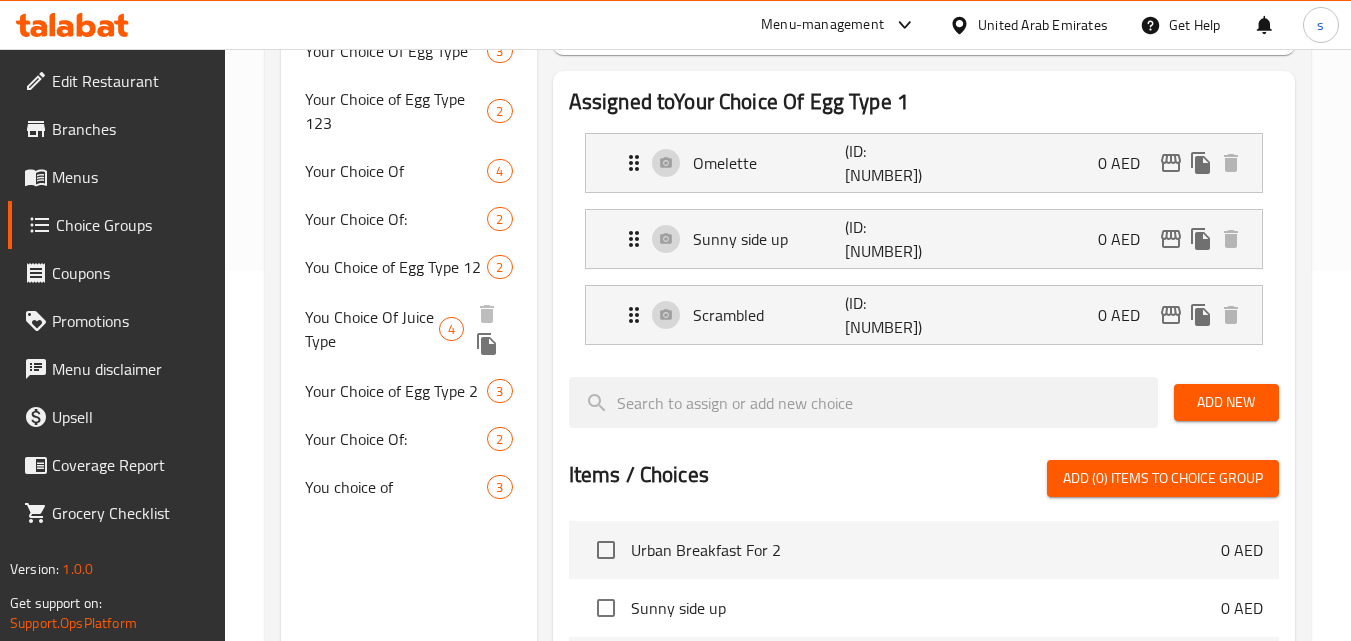 scroll, scrollTop: 400, scrollLeft: 0, axis: vertical 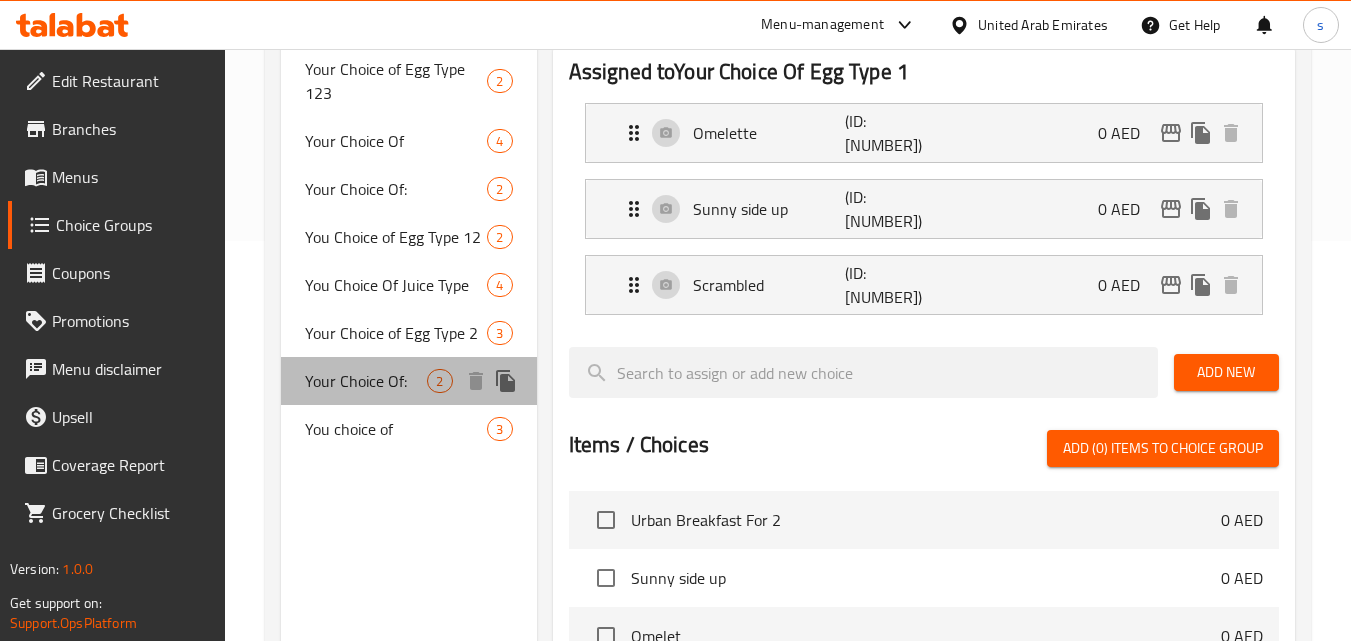 click on "Your Choice Of:" at bounding box center (366, 381) 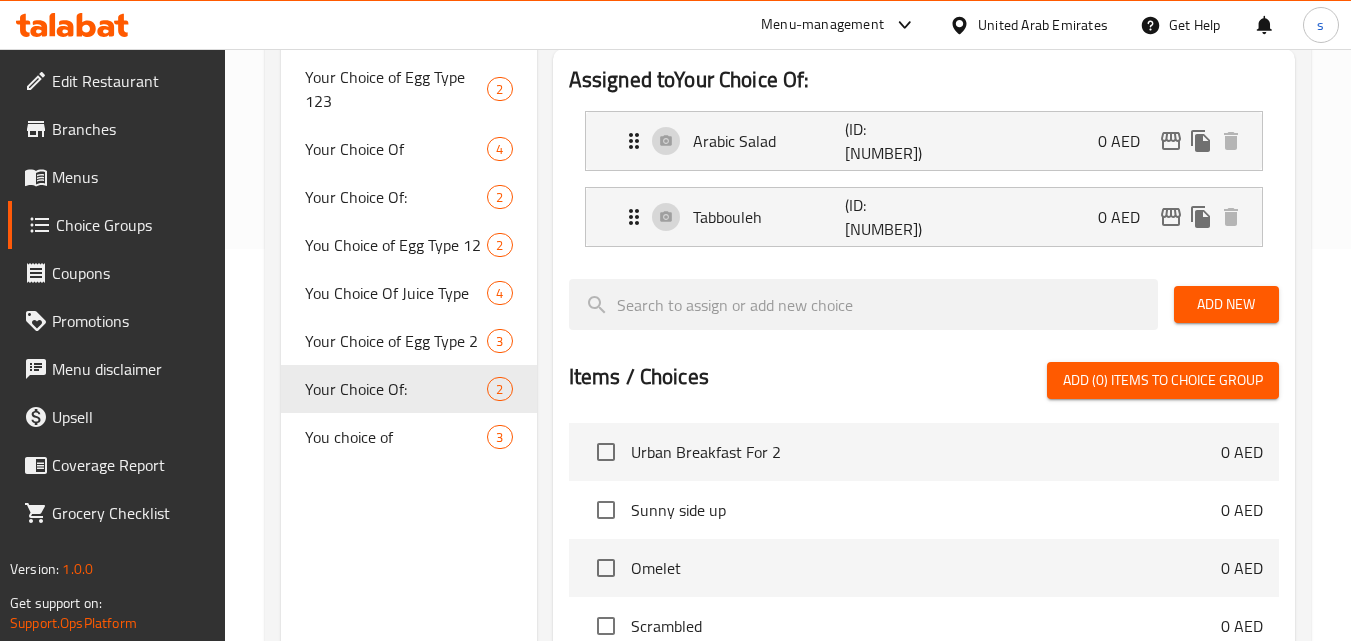 scroll, scrollTop: 400, scrollLeft: 0, axis: vertical 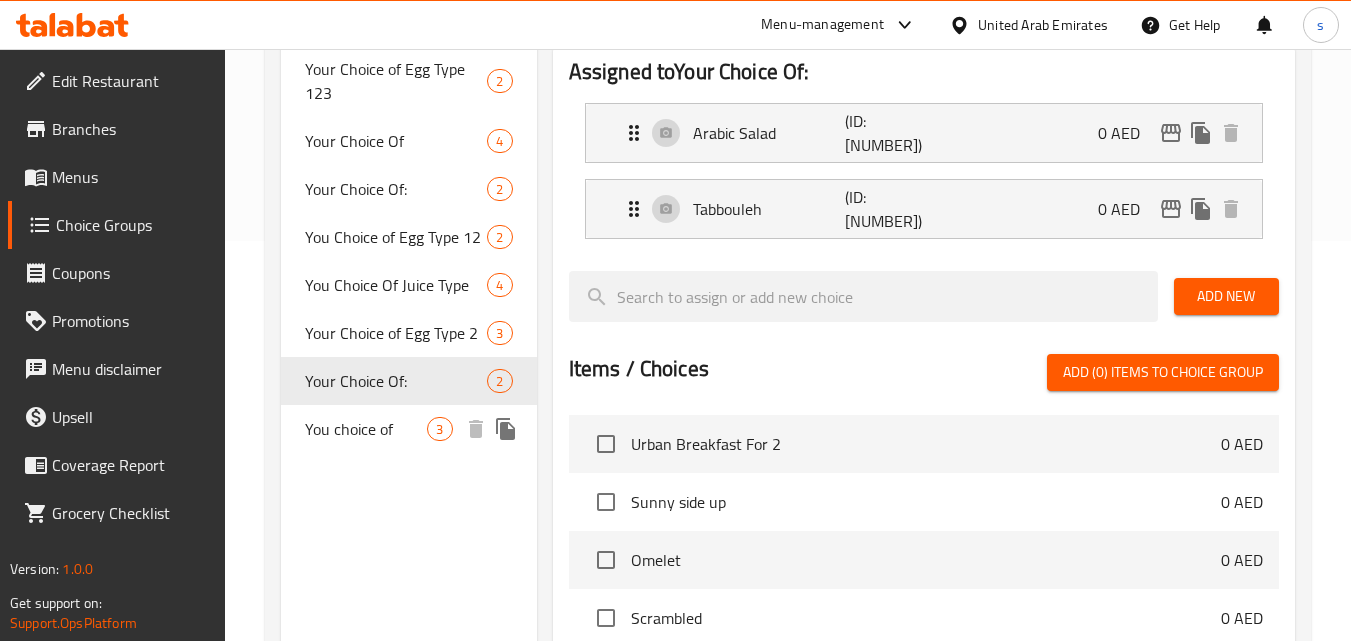 click on "You choice of" at bounding box center (366, 429) 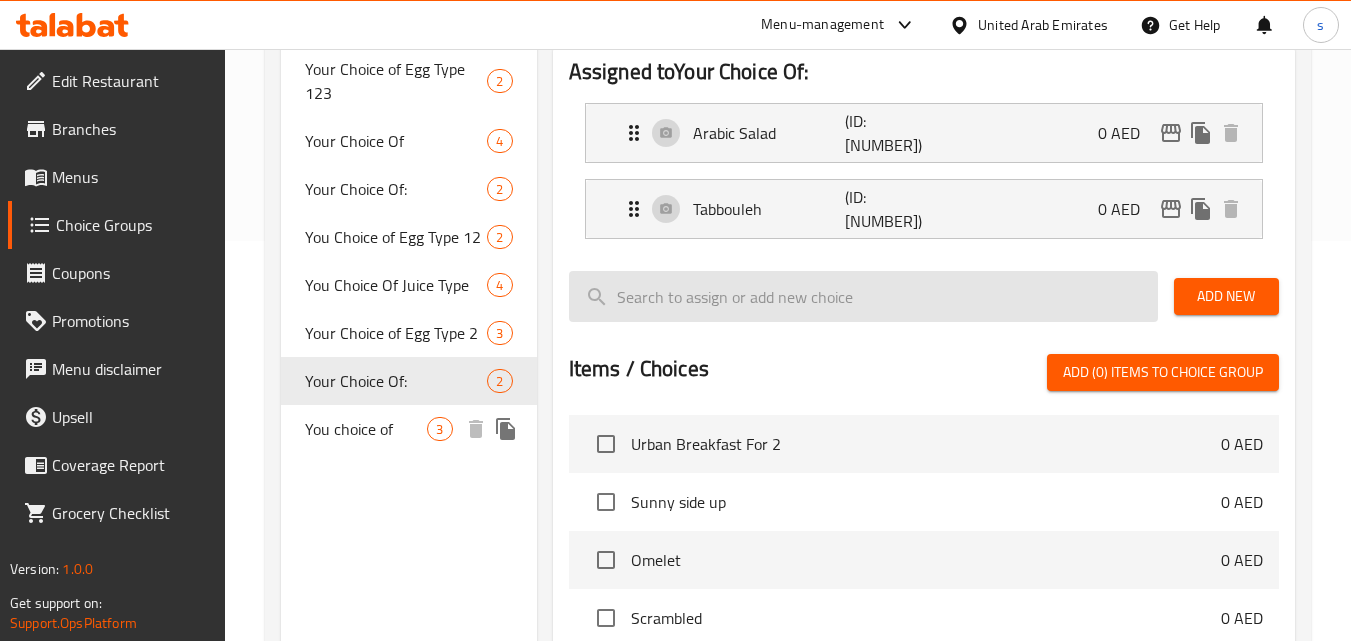 type on "You choice of" 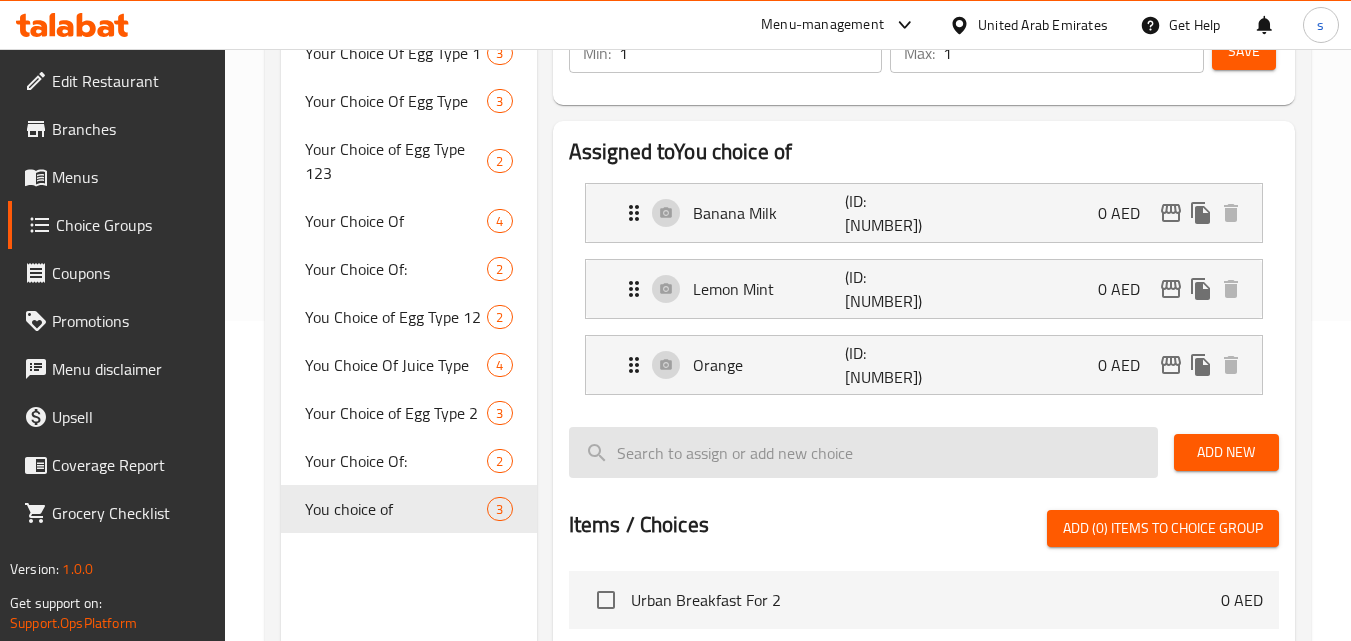 scroll, scrollTop: 200, scrollLeft: 0, axis: vertical 